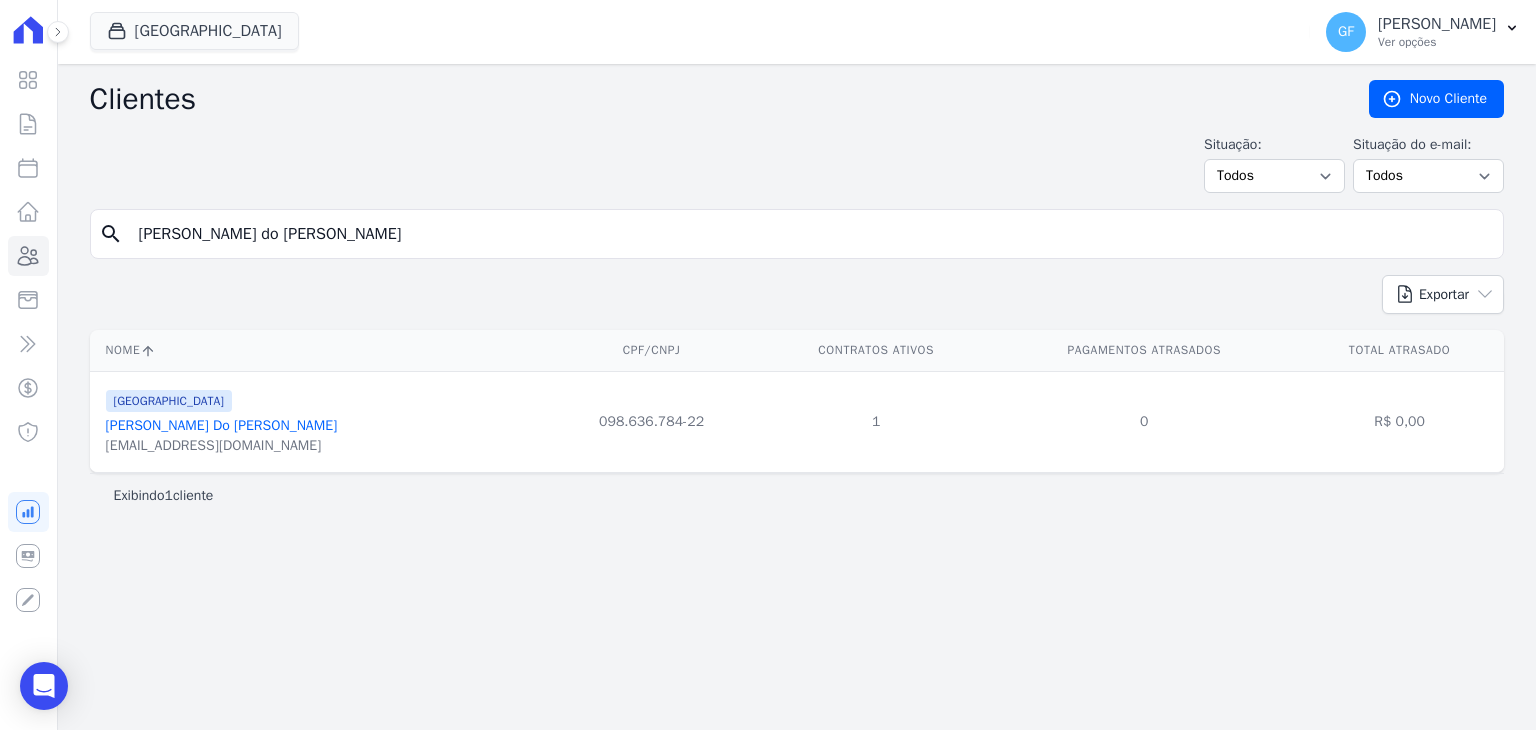 scroll, scrollTop: 0, scrollLeft: 0, axis: both 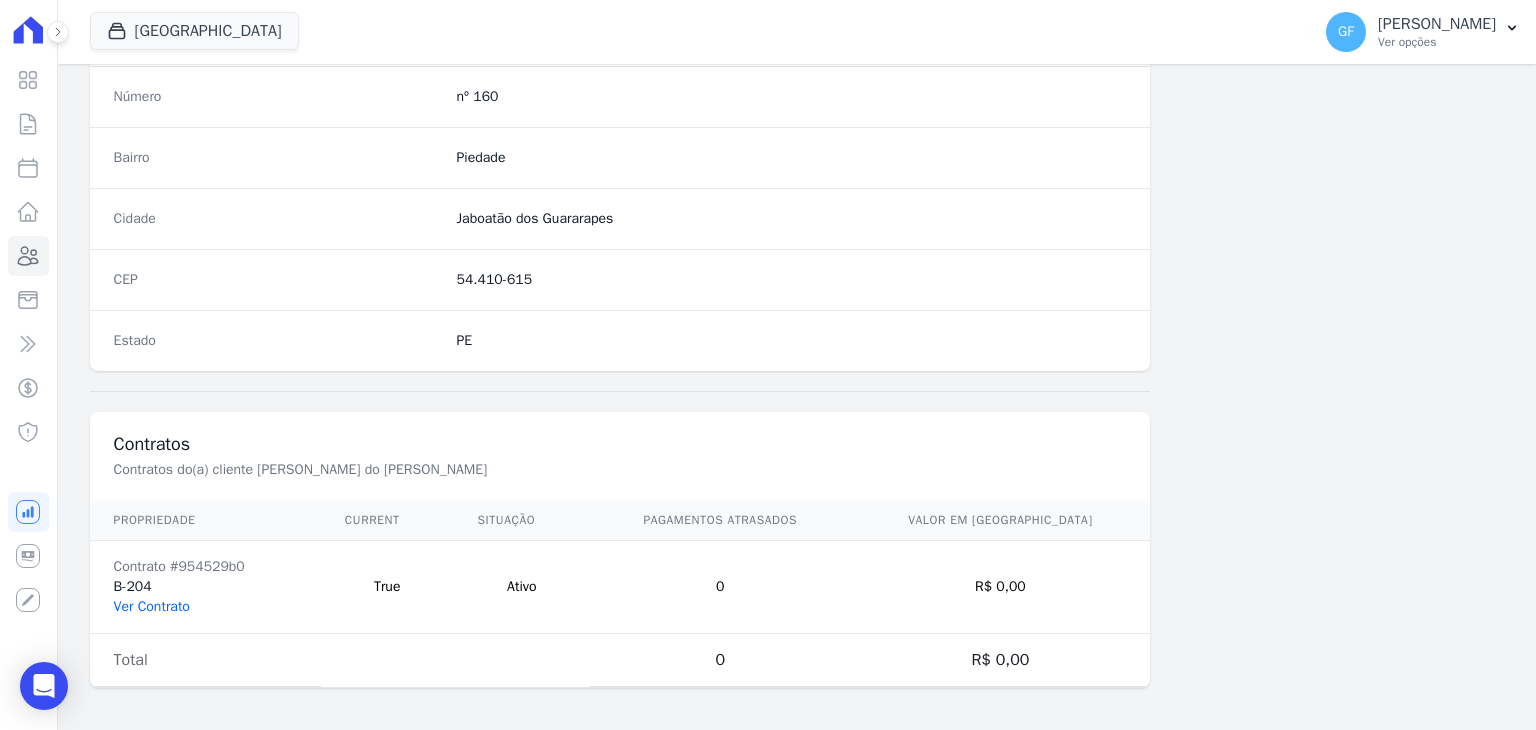 click on "Ver Contrato" at bounding box center (152, 606) 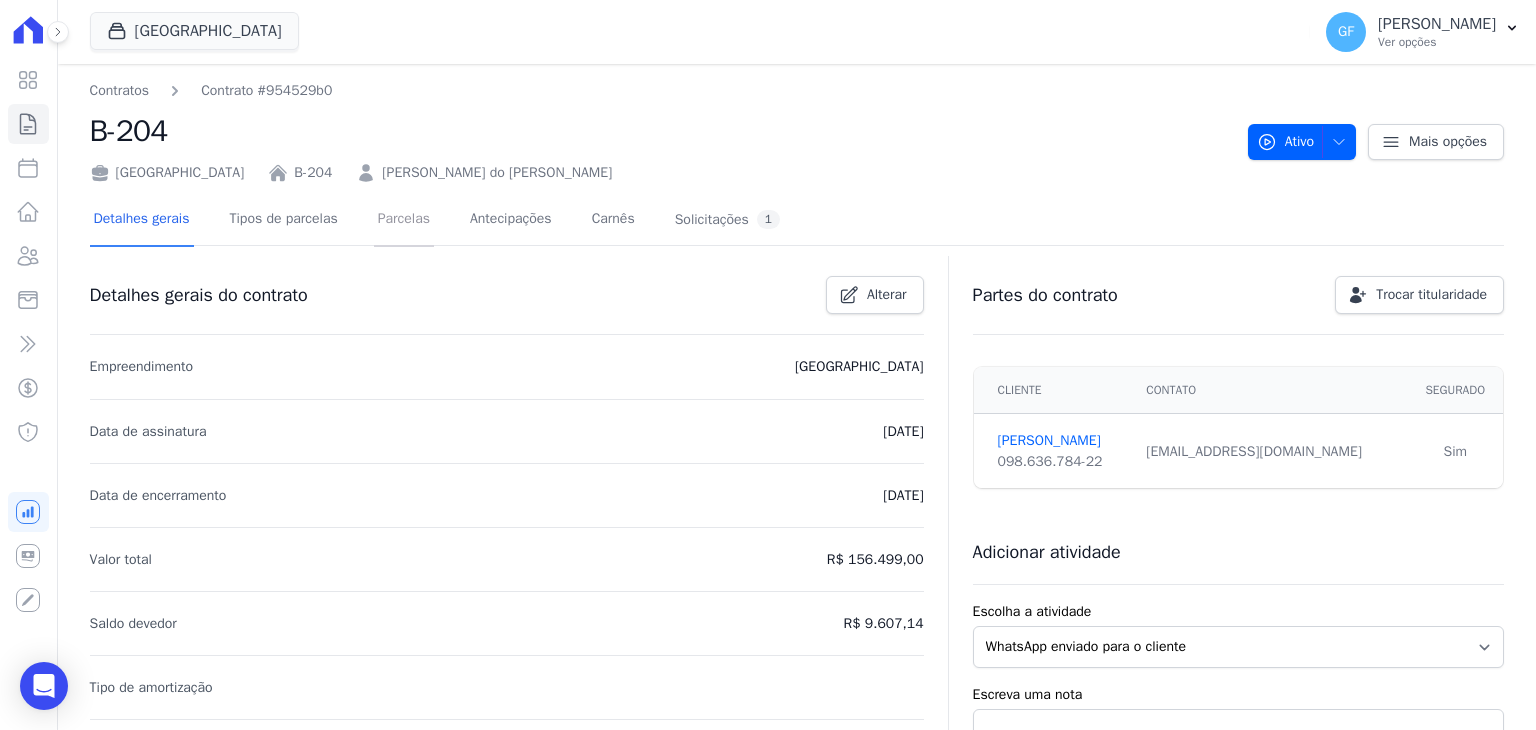 click on "Parcelas" at bounding box center [404, 220] 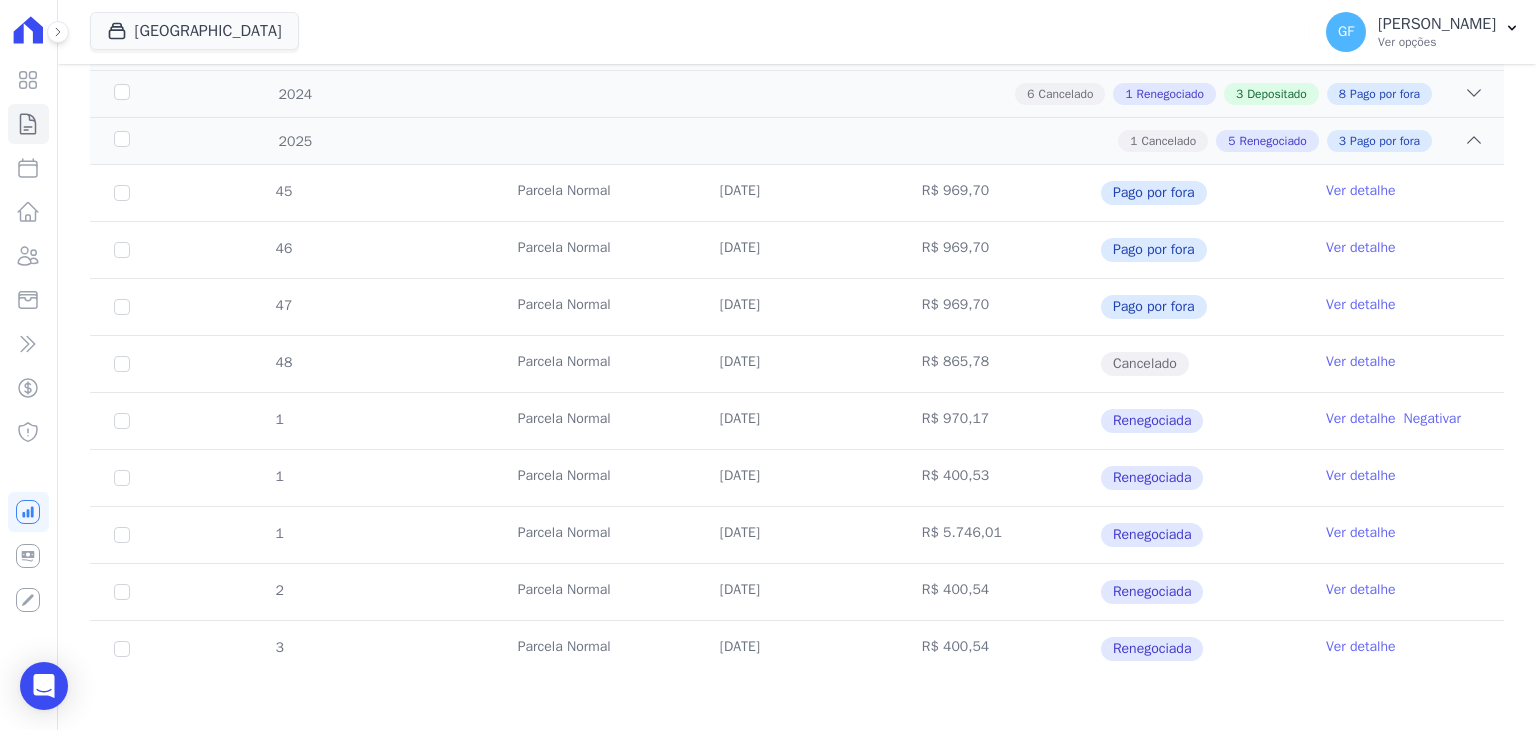 scroll, scrollTop: 448, scrollLeft: 0, axis: vertical 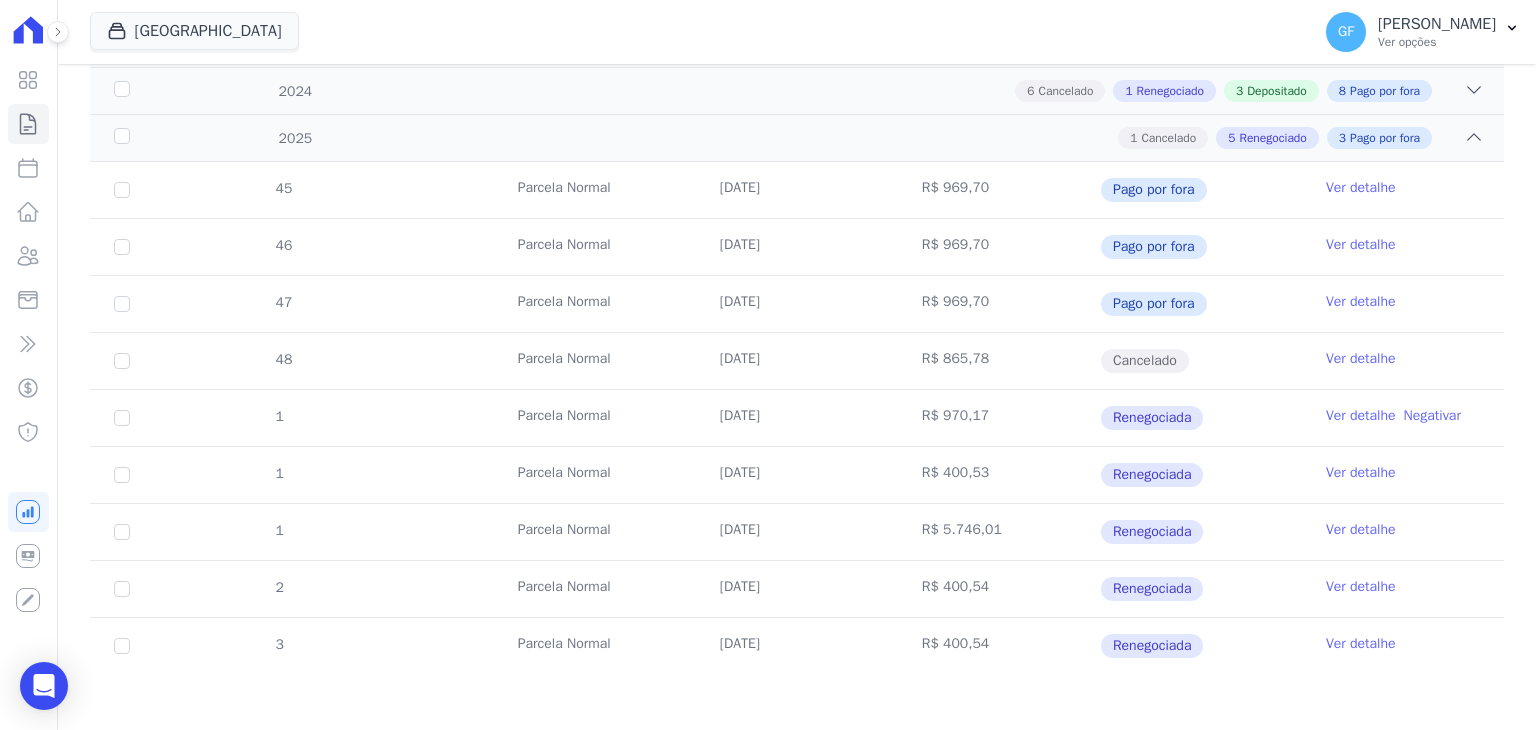 drag, startPoint x: 710, startPoint y: 534, endPoint x: 1002, endPoint y: 530, distance: 292.0274 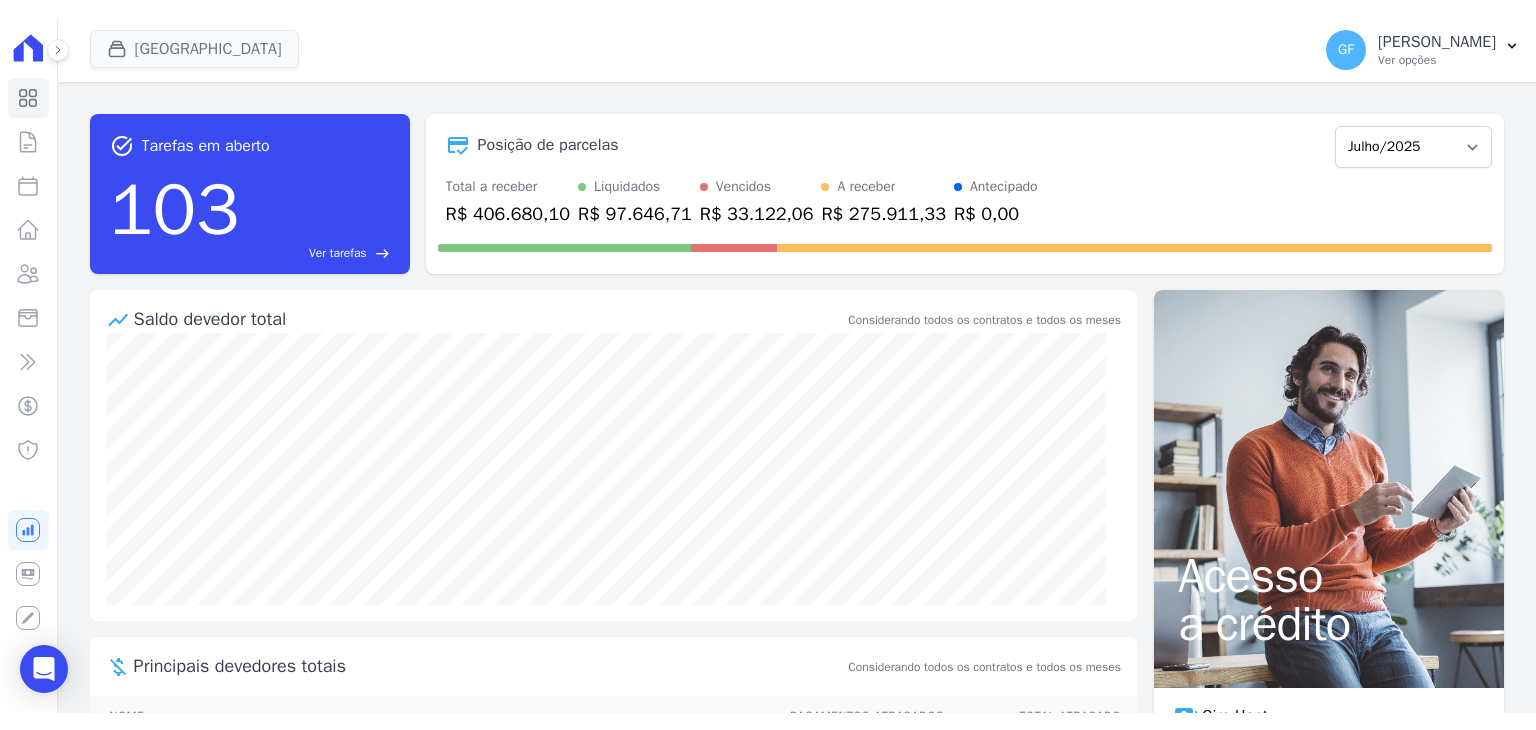 scroll, scrollTop: 0, scrollLeft: 0, axis: both 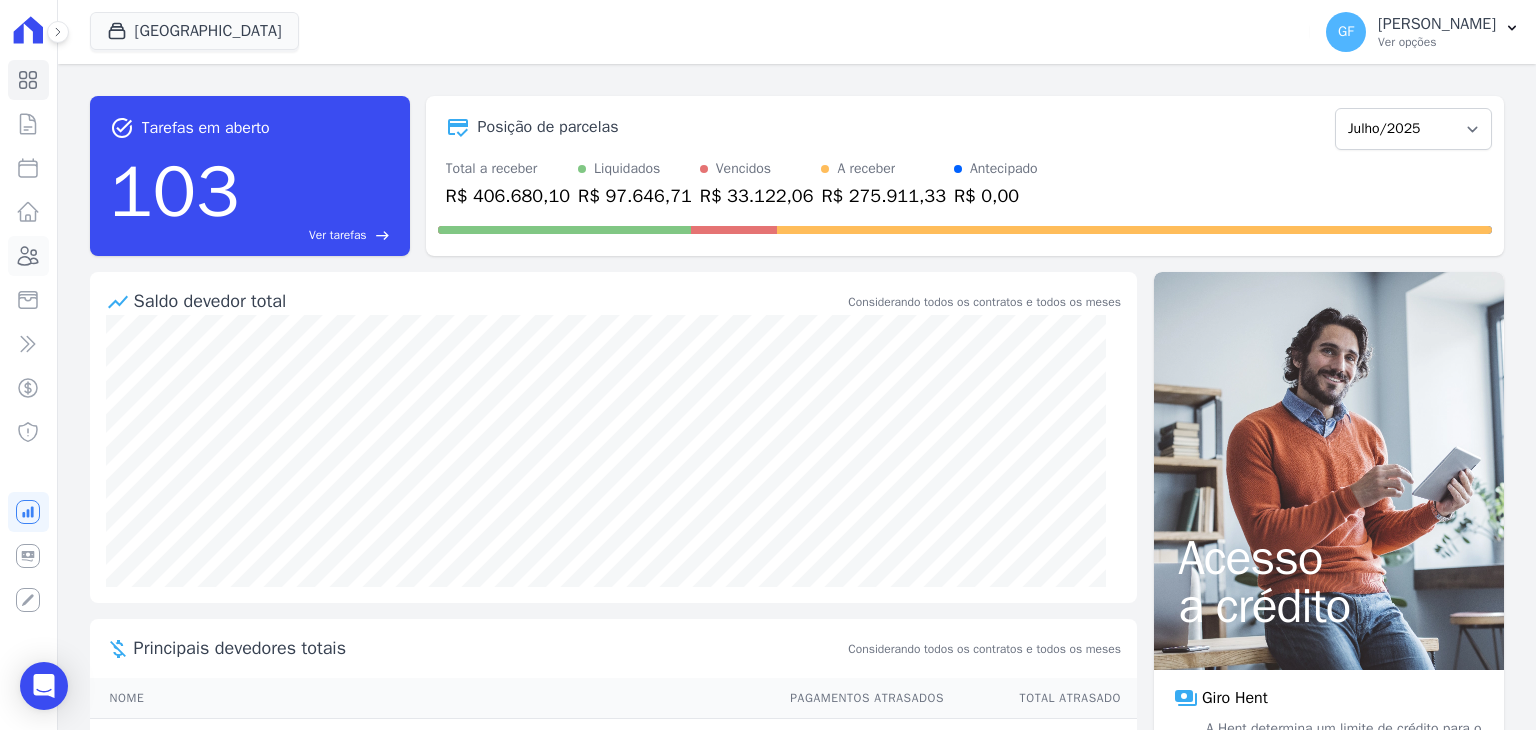 click 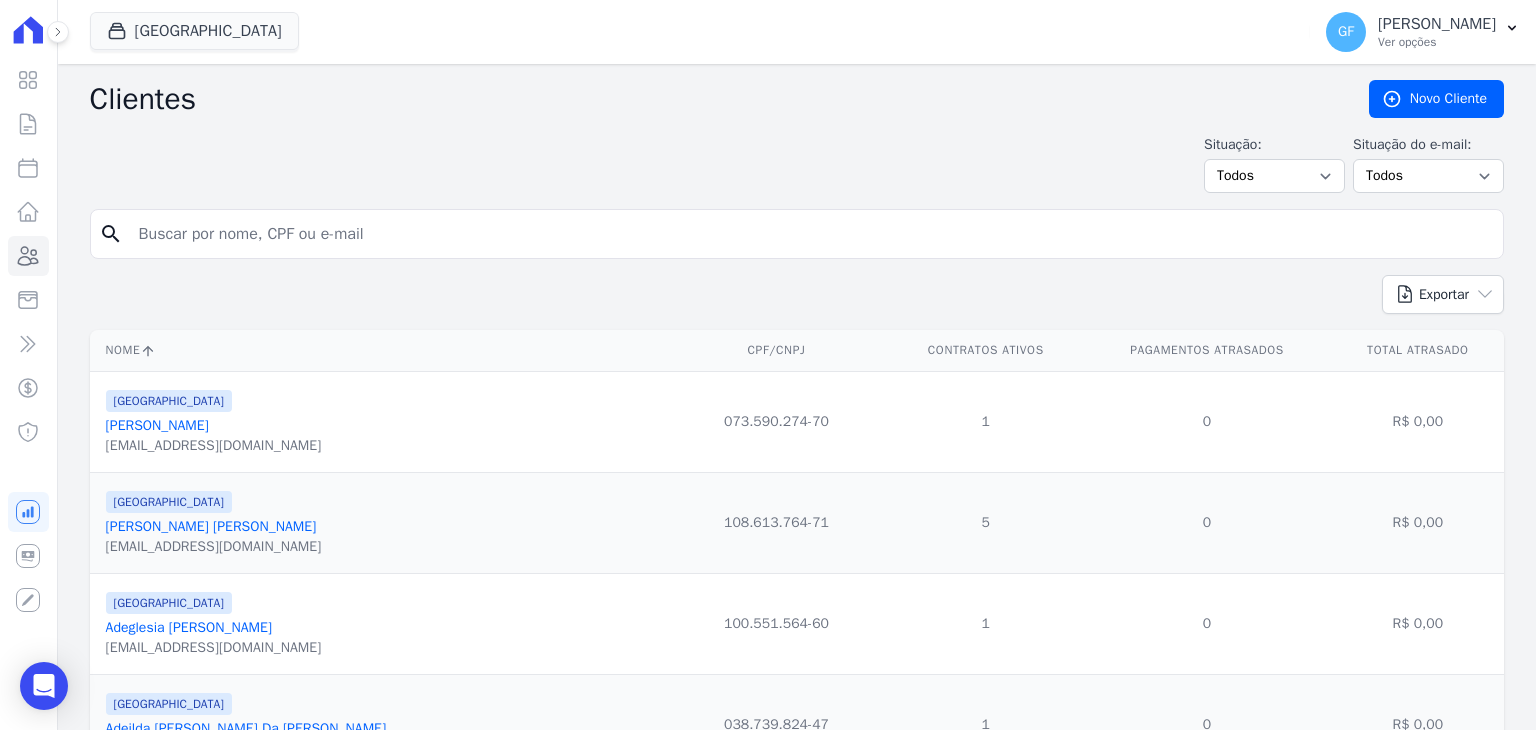 click at bounding box center (811, 234) 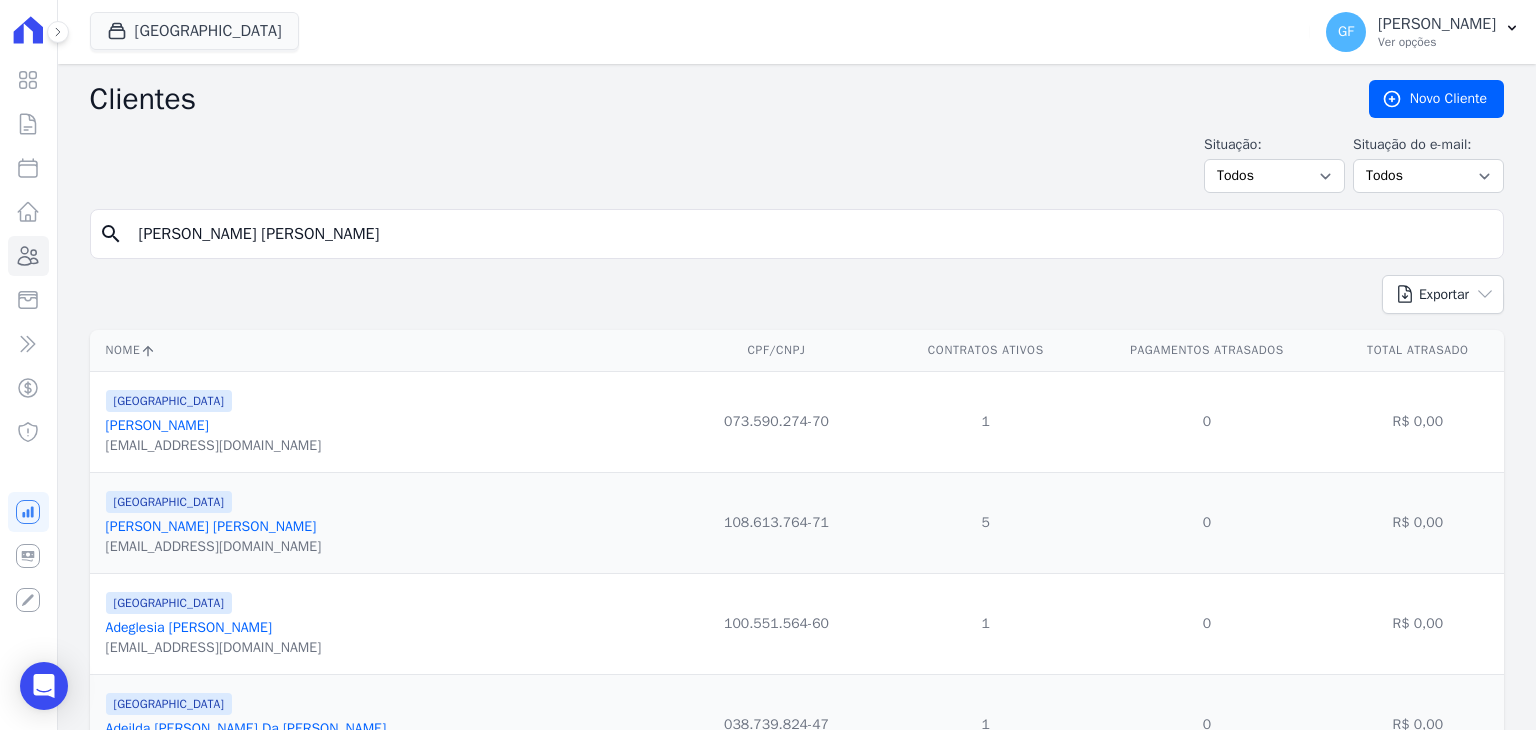 type on "Sergio Pereira de Souza" 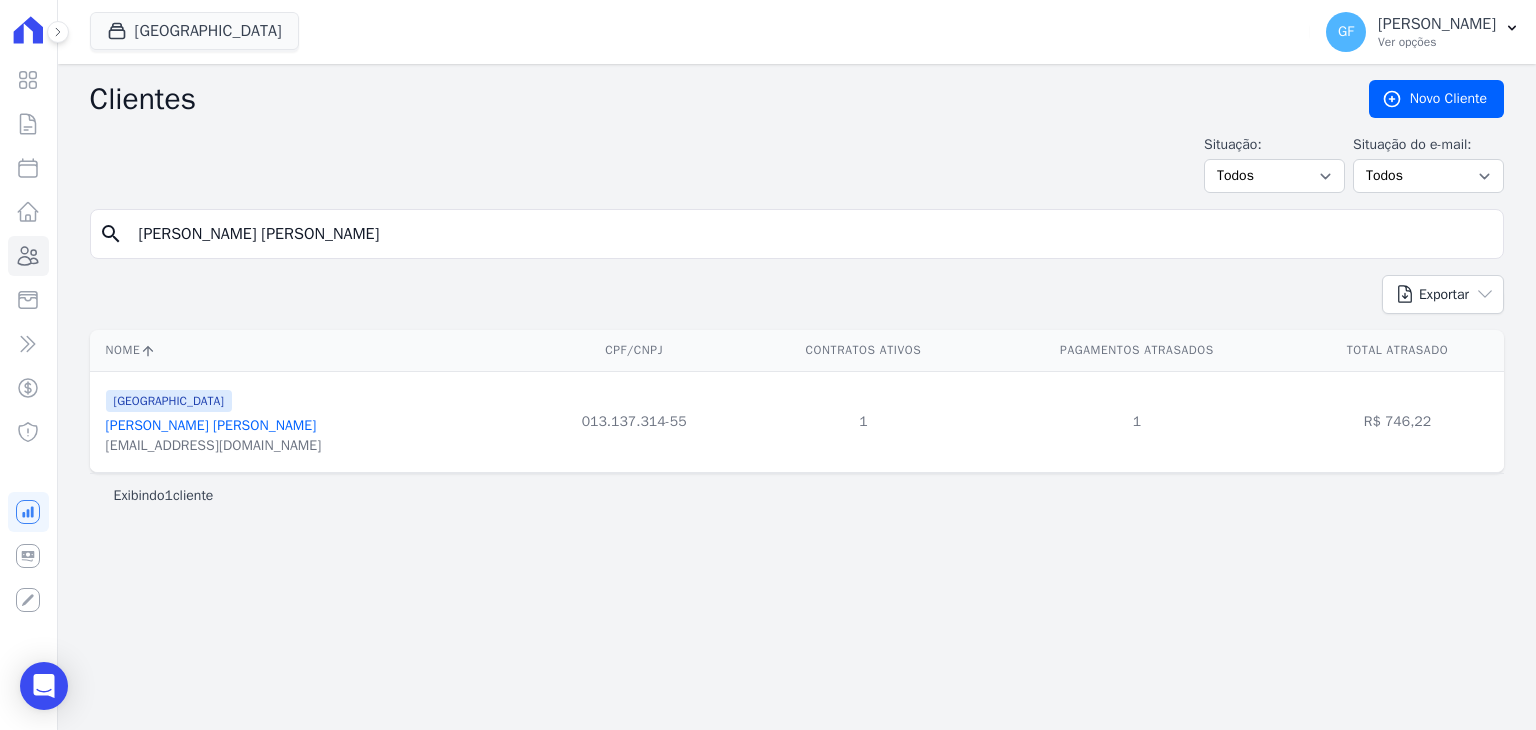 click on "Sergio Pereira De Souza" at bounding box center (211, 425) 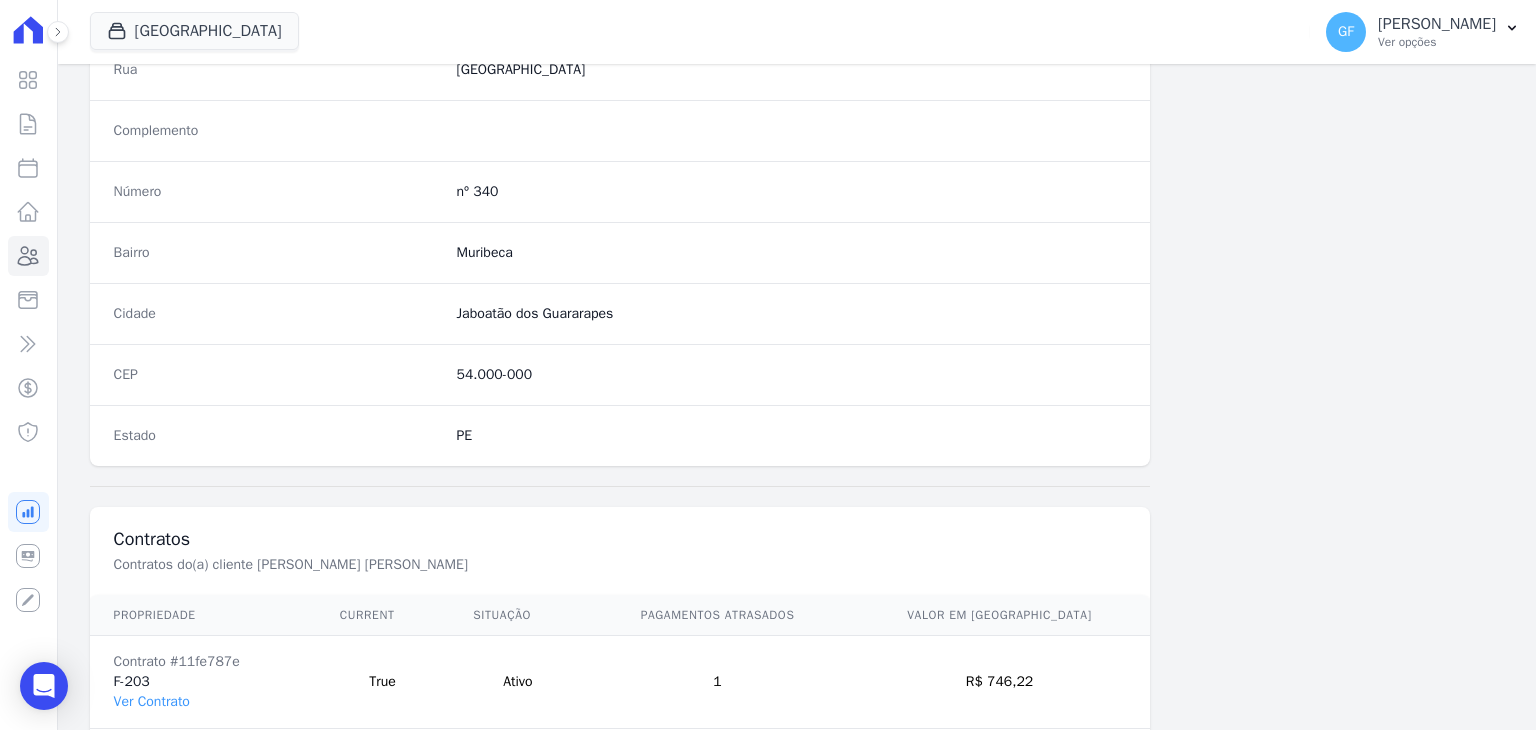 scroll, scrollTop: 1100, scrollLeft: 0, axis: vertical 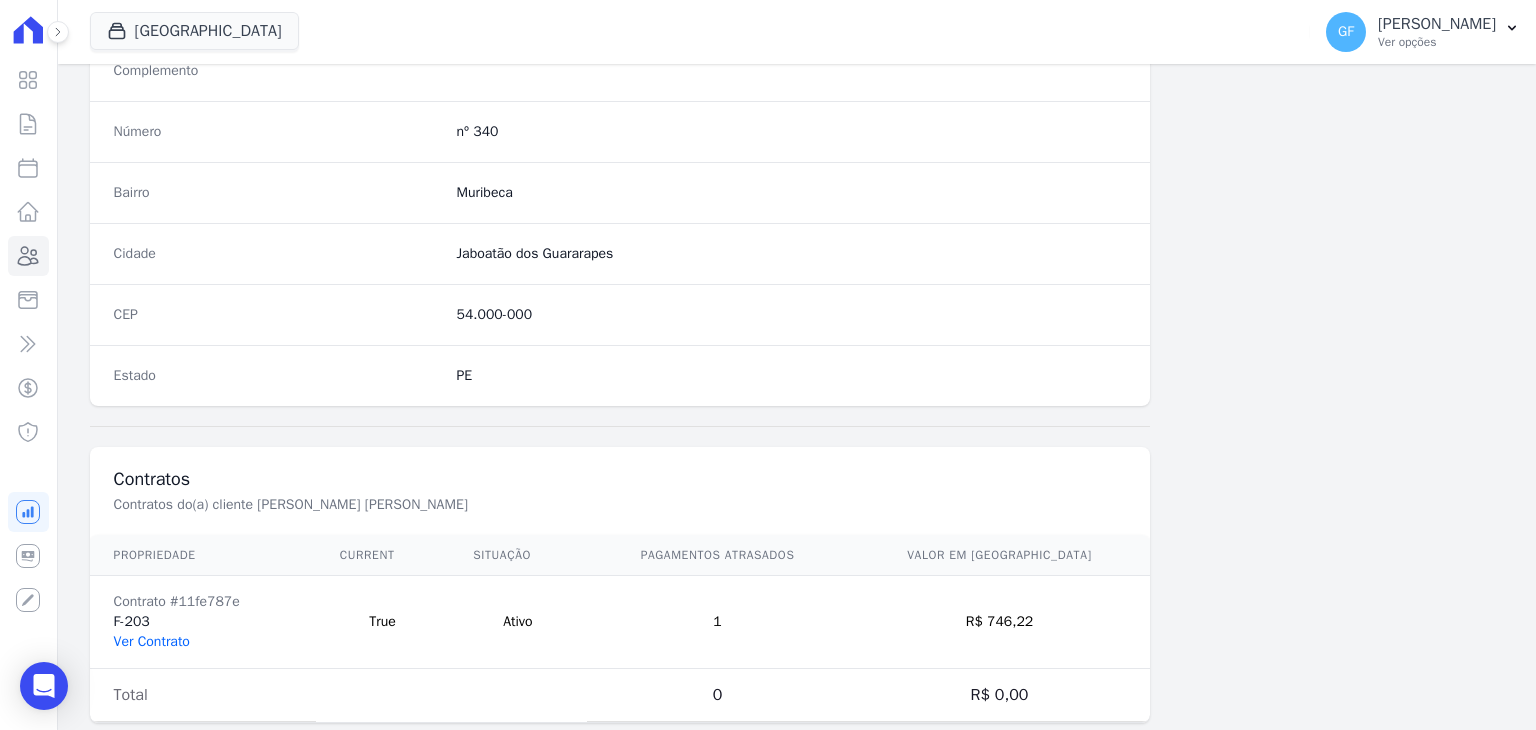 click on "Ver Contrato" at bounding box center (152, 641) 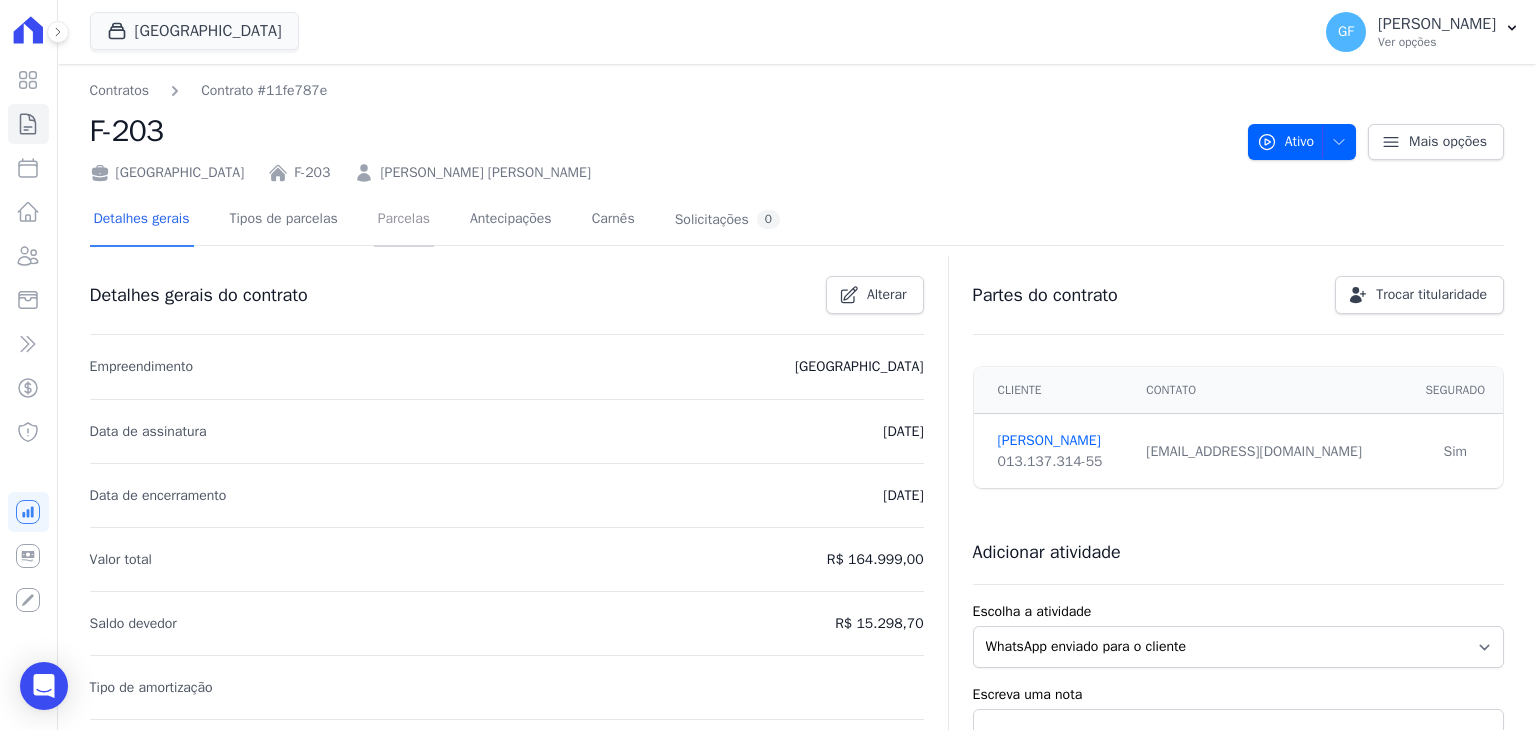 click on "Parcelas" at bounding box center (404, 220) 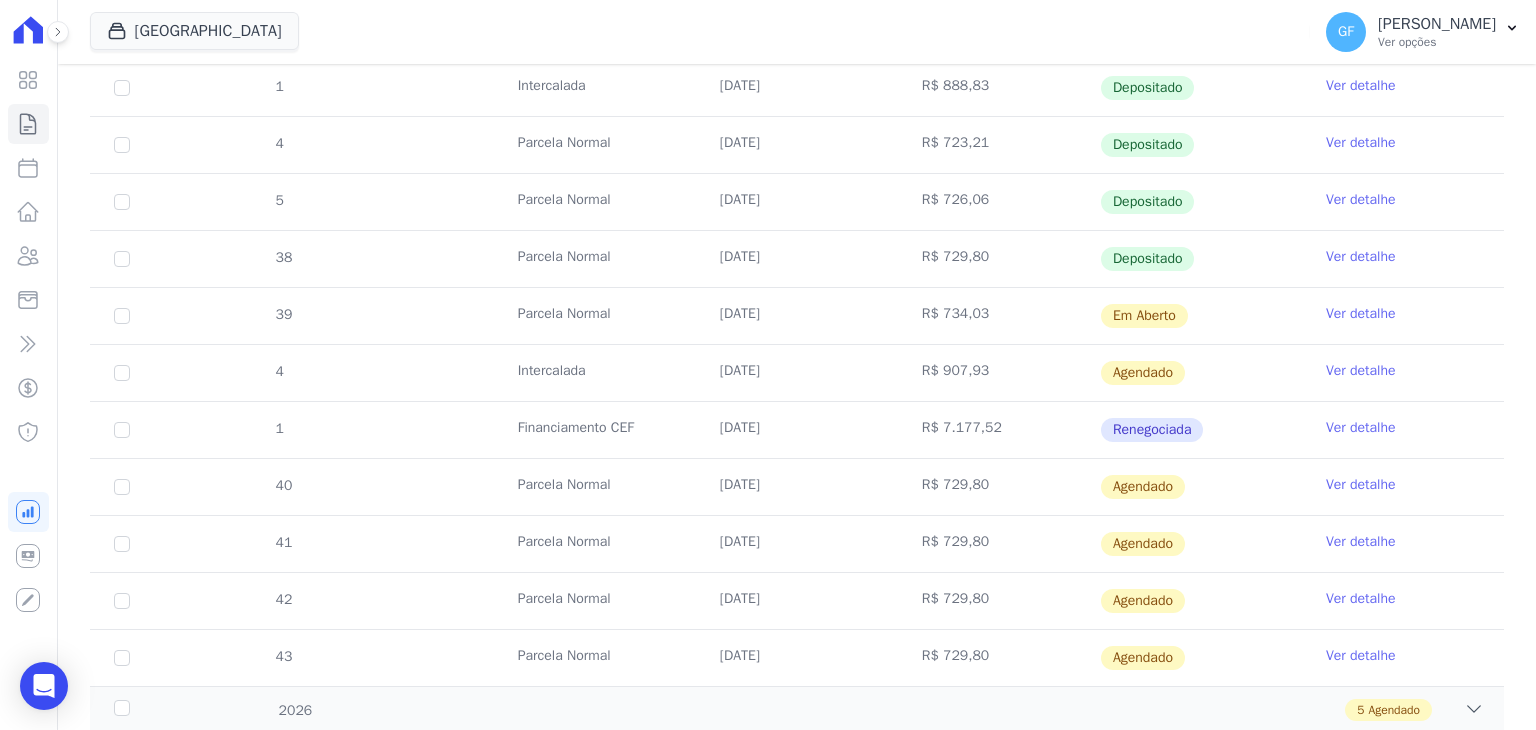 scroll, scrollTop: 628, scrollLeft: 0, axis: vertical 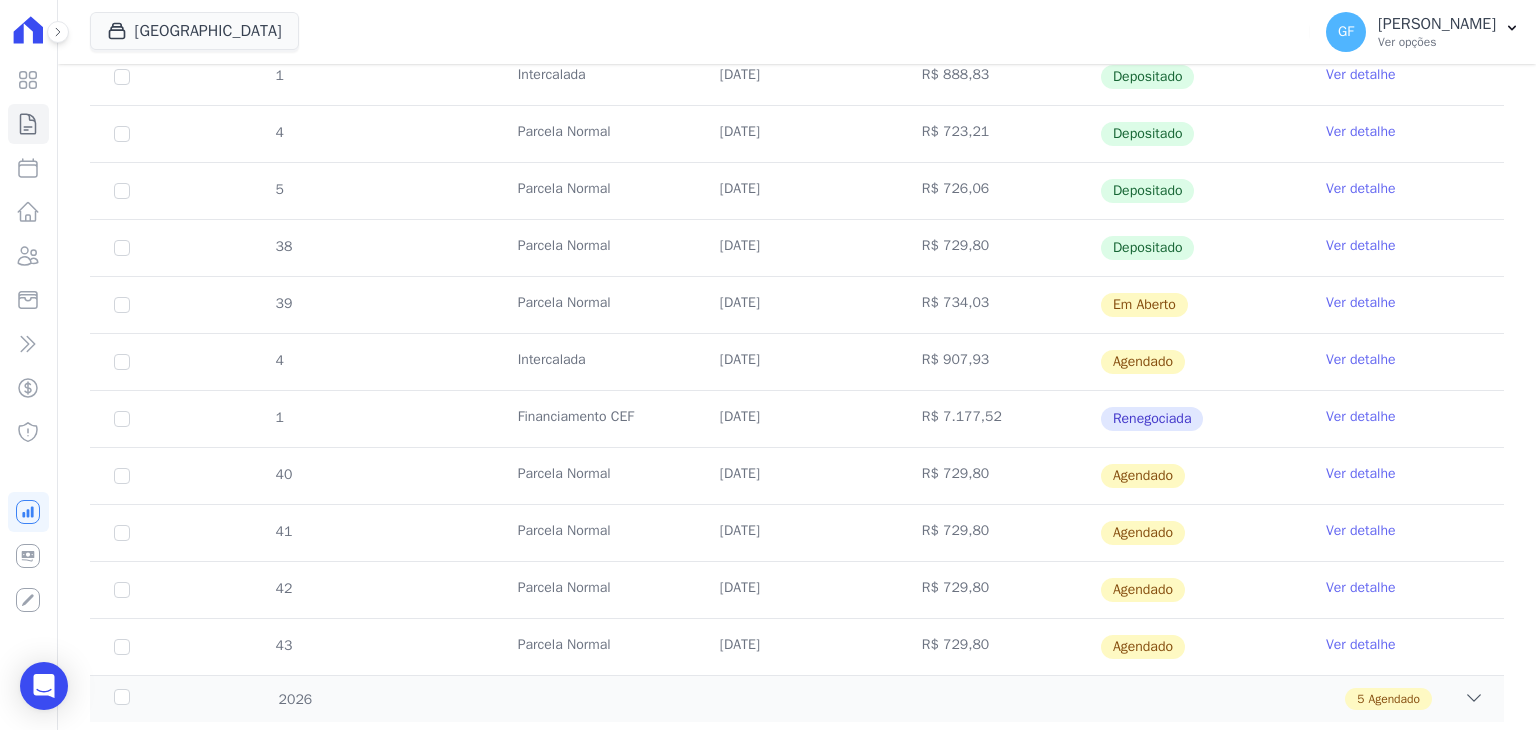 drag, startPoint x: 709, startPoint y: 285, endPoint x: 1199, endPoint y: 293, distance: 490.0653 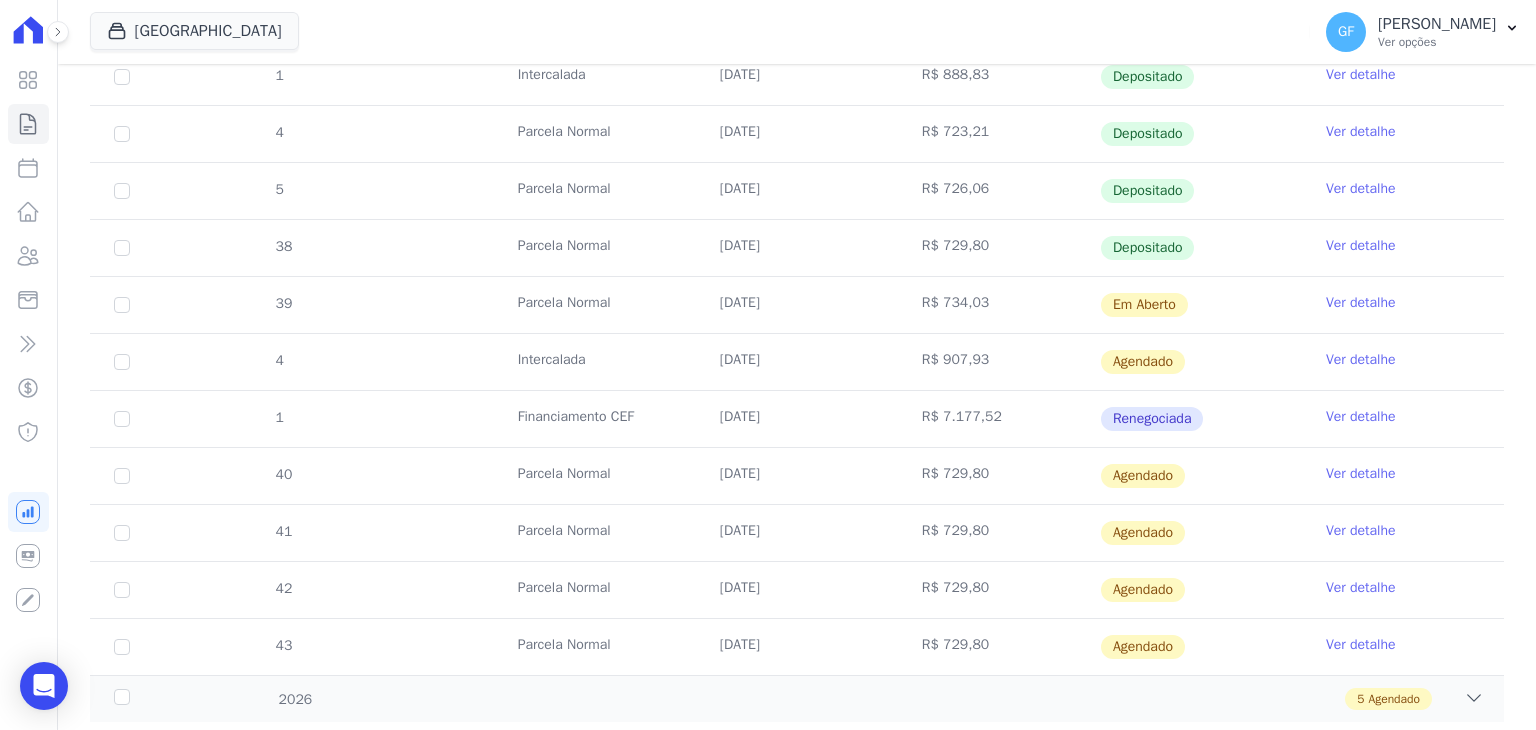 click on "Ver detalhe" at bounding box center [1361, 303] 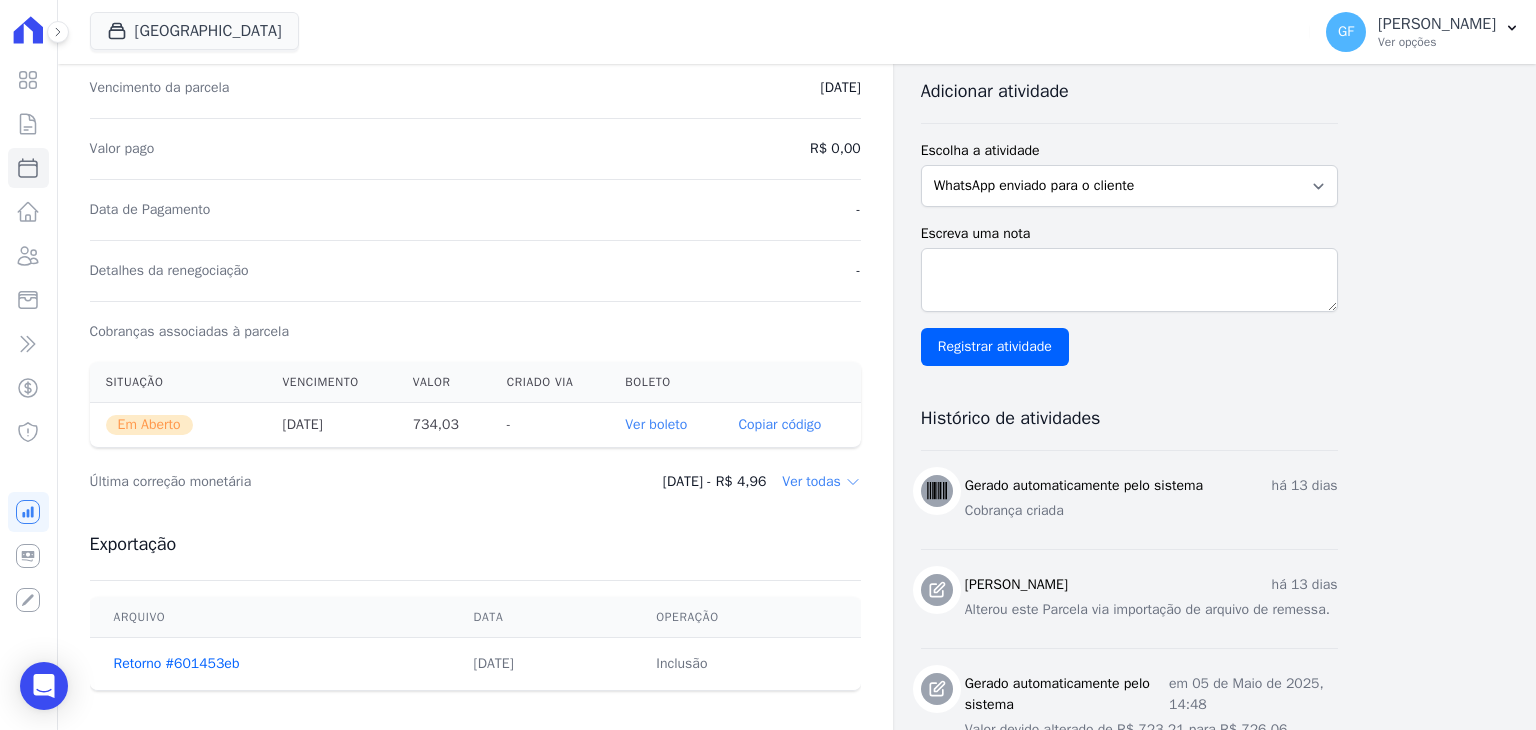 scroll, scrollTop: 500, scrollLeft: 0, axis: vertical 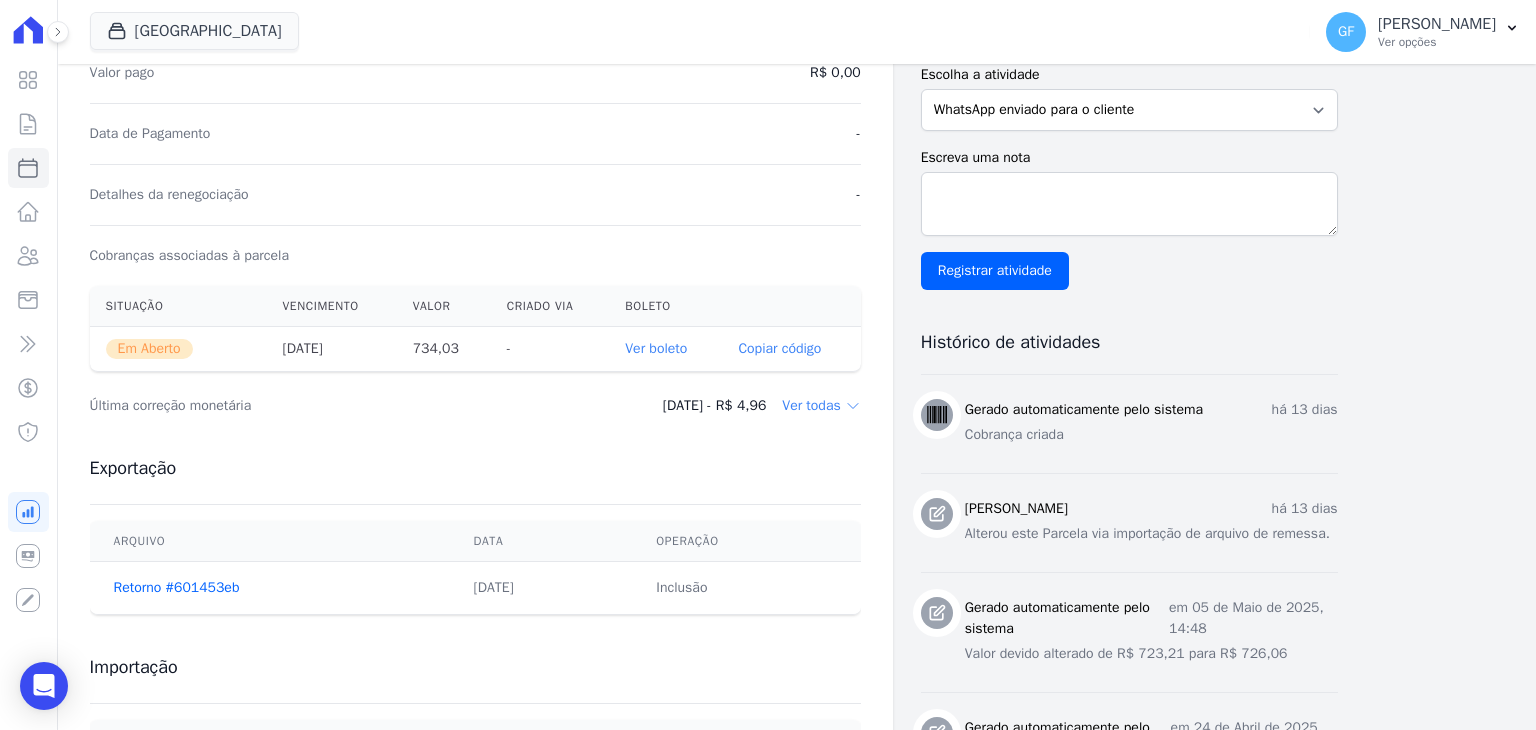 click on "Ver boleto" at bounding box center [656, 348] 